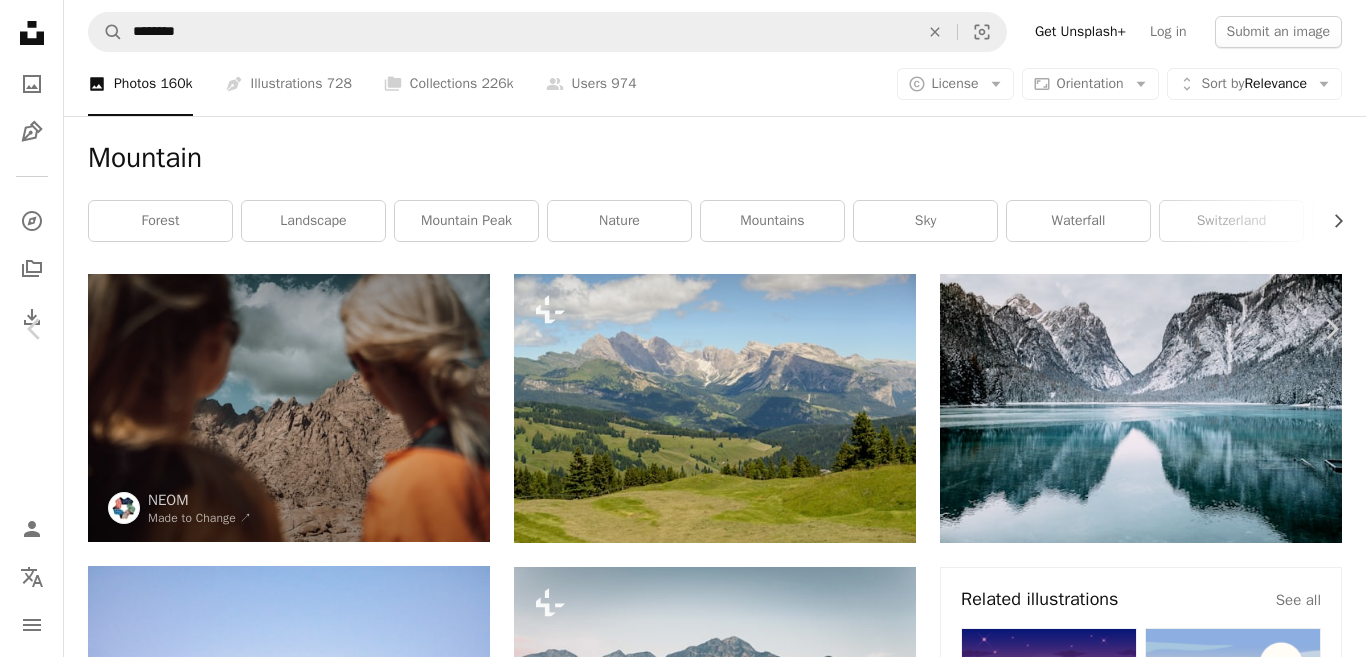 scroll, scrollTop: 0, scrollLeft: 0, axis: both 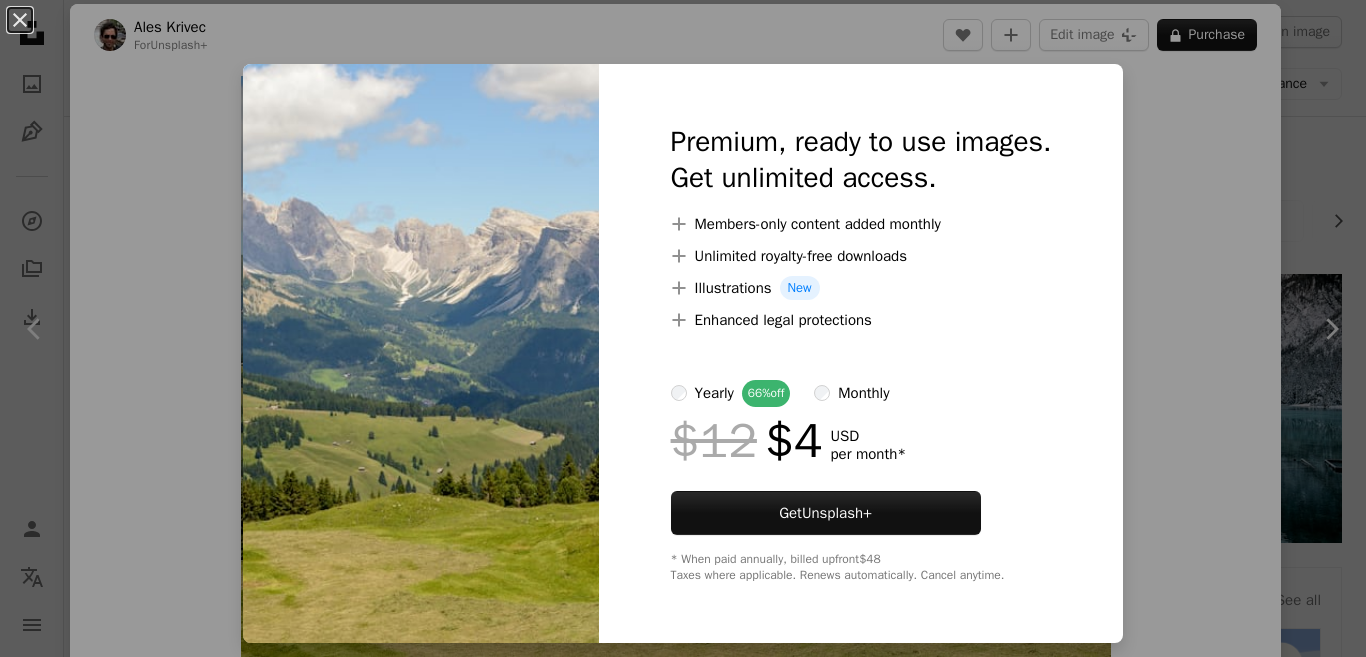 click on "Unsplash+" at bounding box center [837, 513] 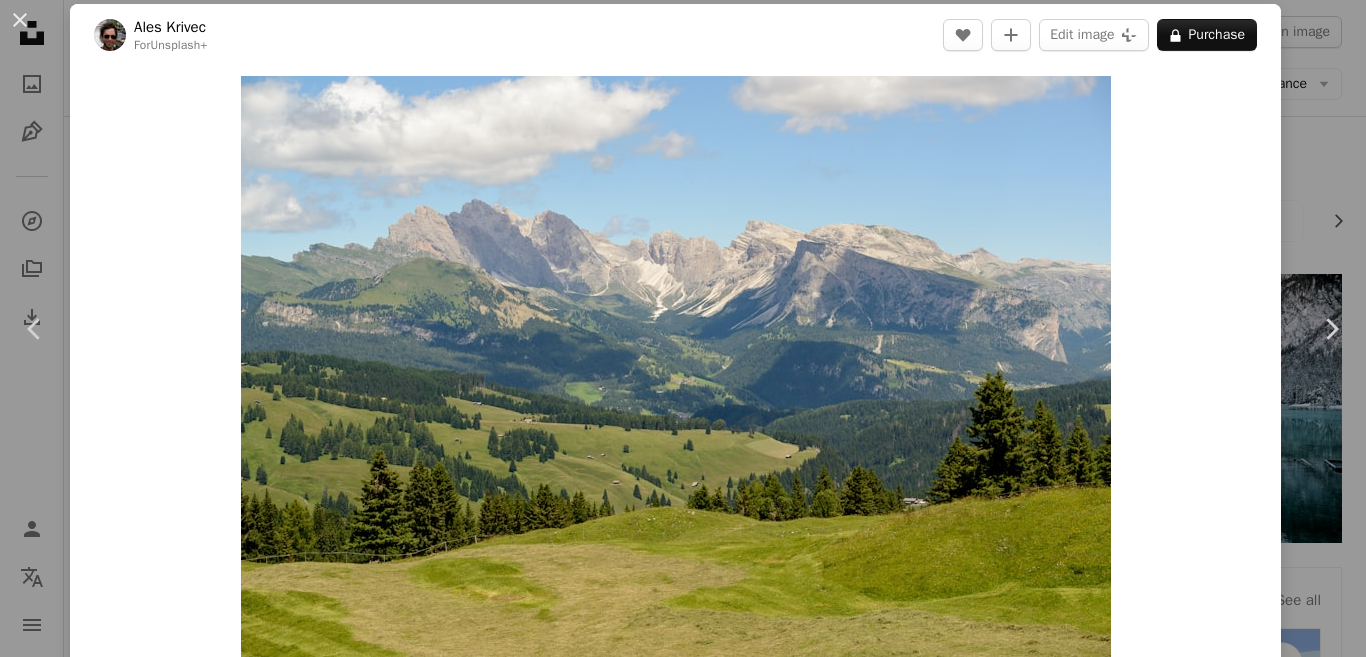 click on "First name Last name Email Username  (only letters, numbers and underscores) Password  (min. 8 char) Join By joining, you agree to the  Terms  and  Privacy Policy ." at bounding box center [823, 3940] 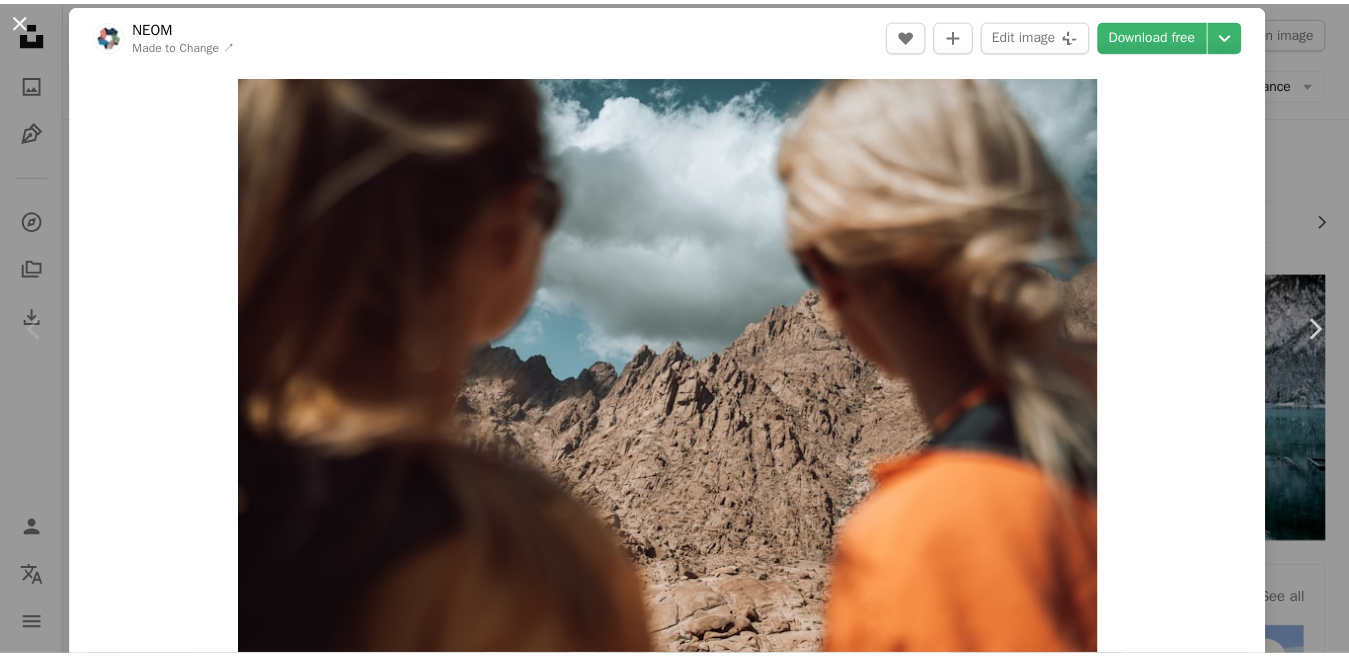 scroll, scrollTop: 0, scrollLeft: 0, axis: both 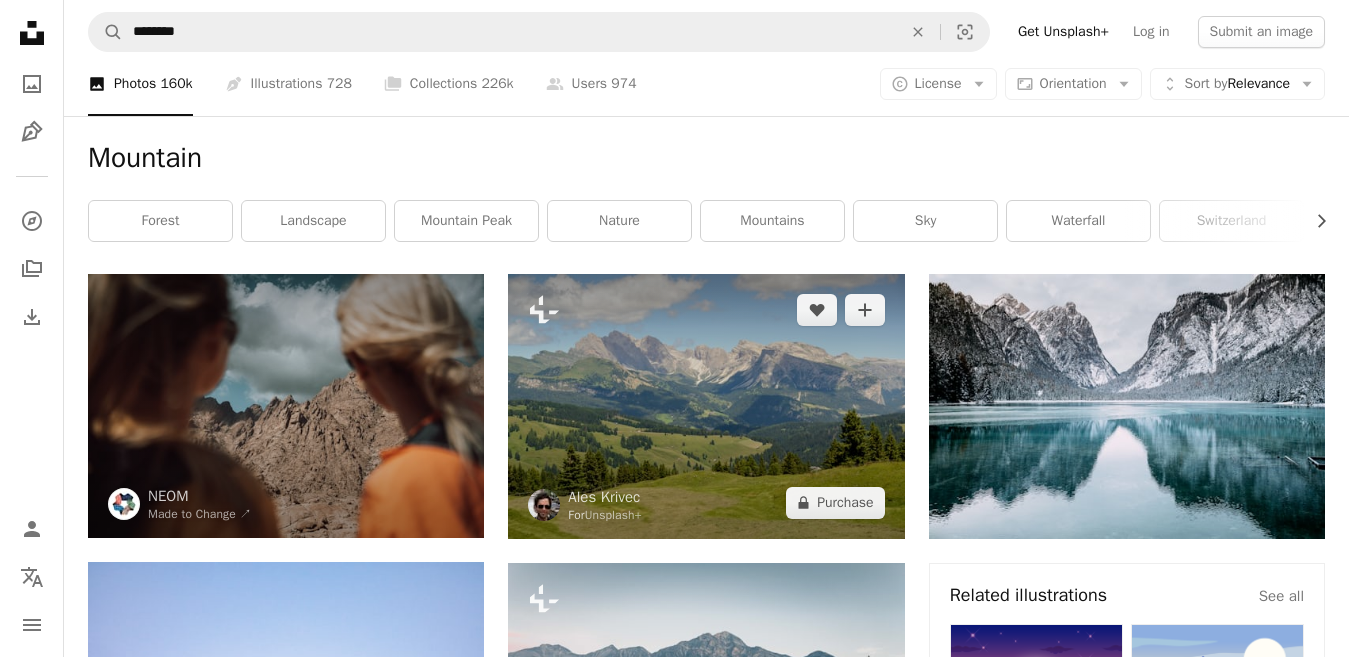 click at bounding box center [706, 406] 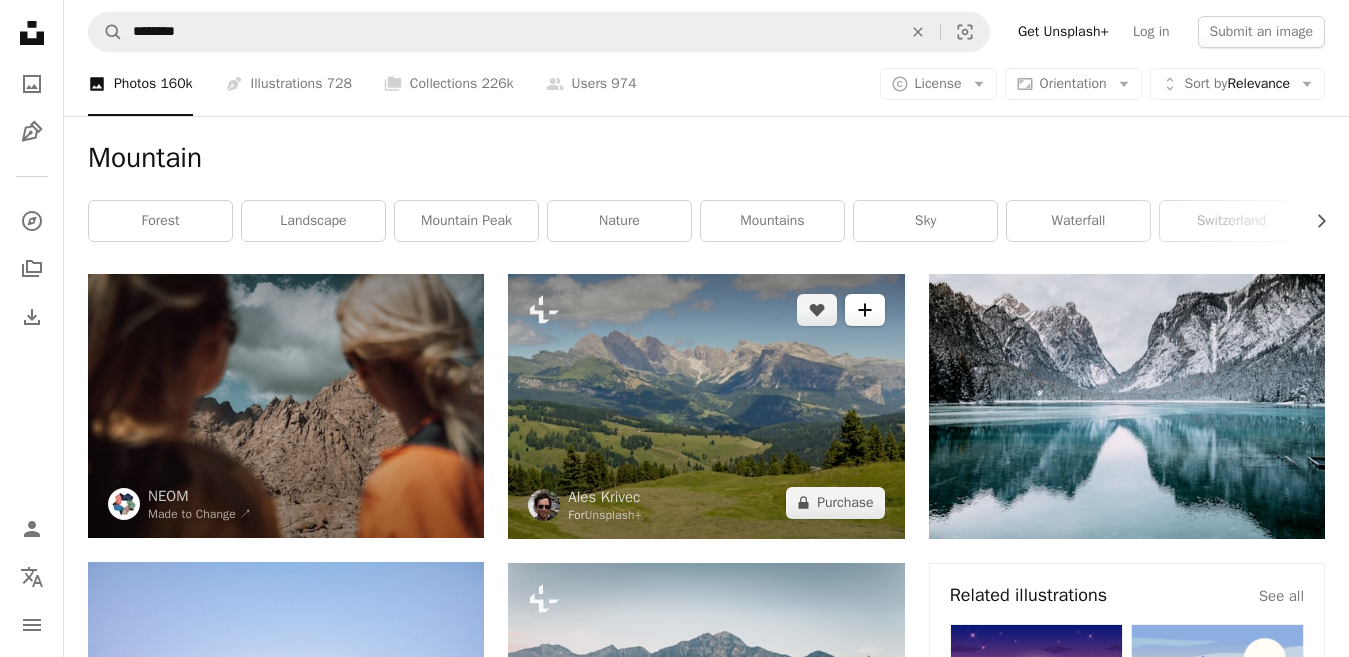click on "A plus sign" 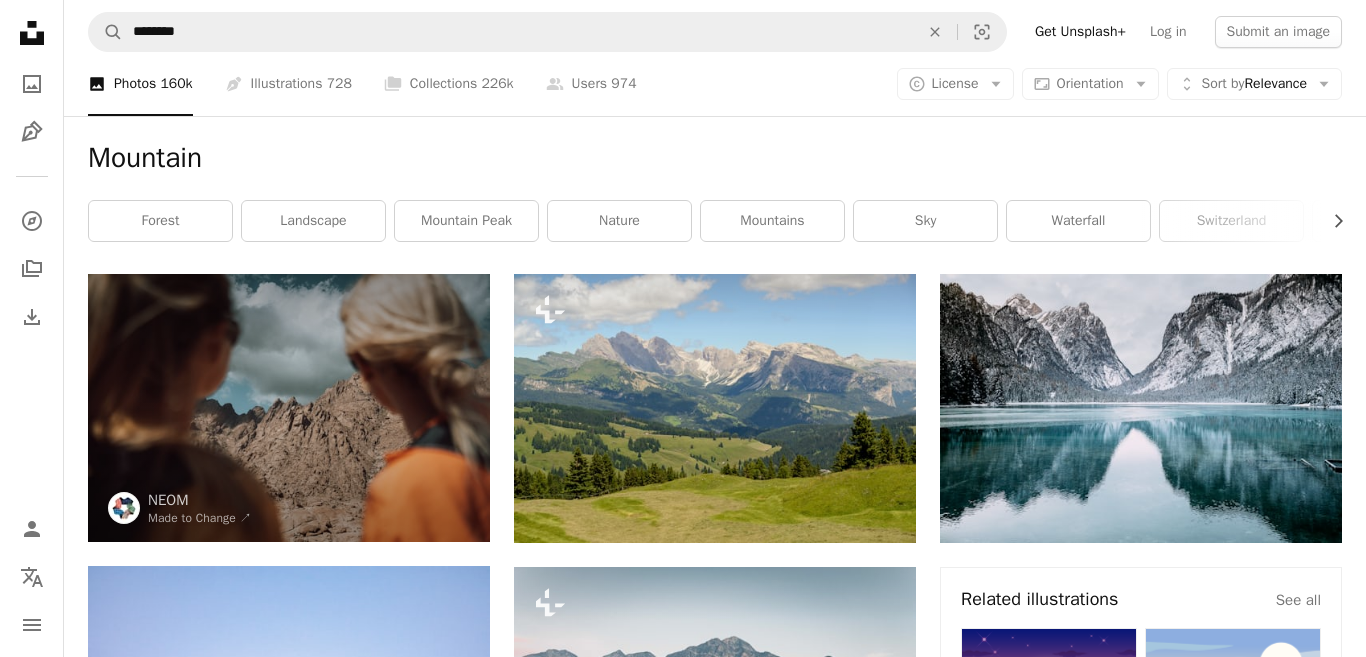 click at bounding box center (373, 3872) 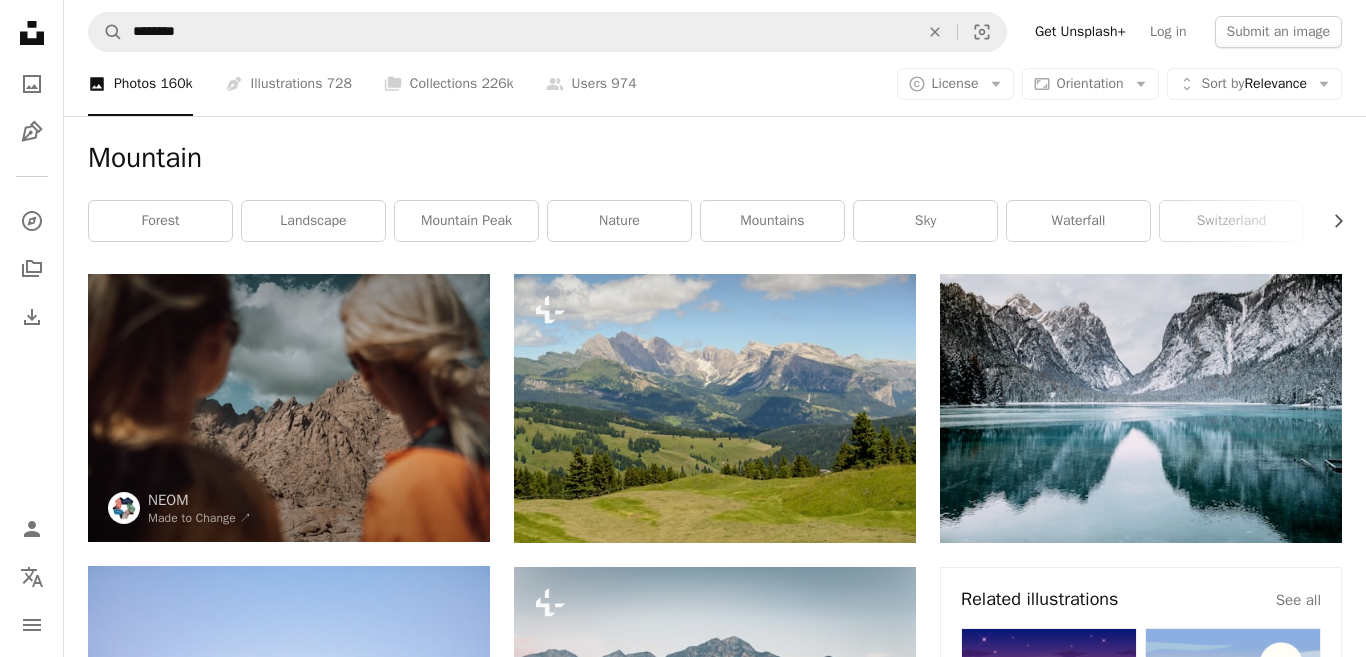 click on "An X shape Join Unsplash Already have an account?  Login First name Last name Email Username  (only letters, numbers and underscores) Password  (min. 8 char) Join By joining, you agree to the  Terms  and  Privacy Policy ." at bounding box center [683, 3748] 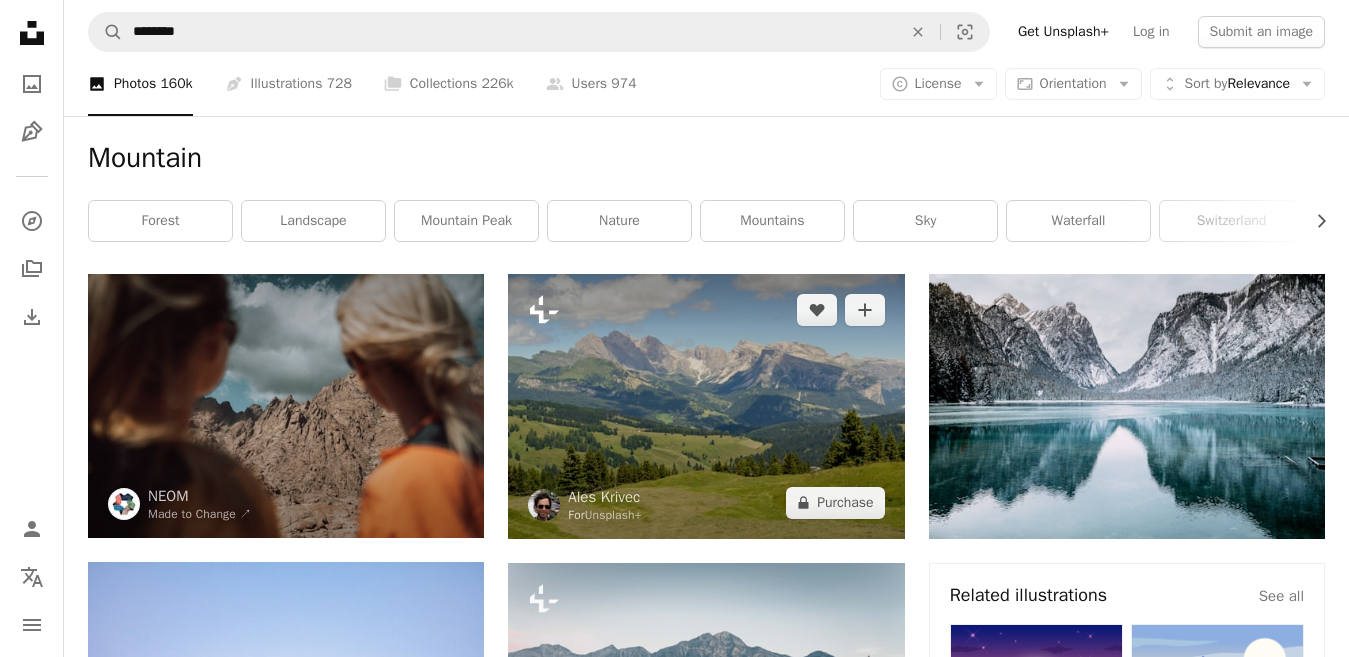 click 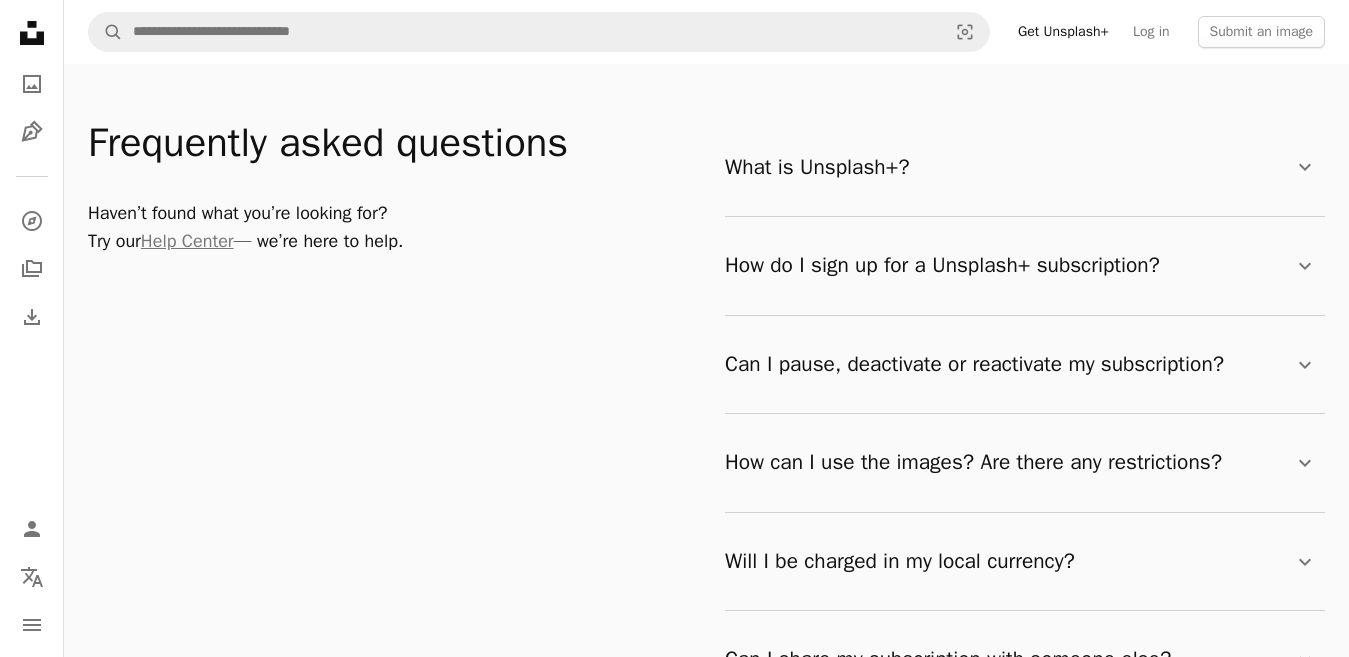 scroll, scrollTop: 3100, scrollLeft: 0, axis: vertical 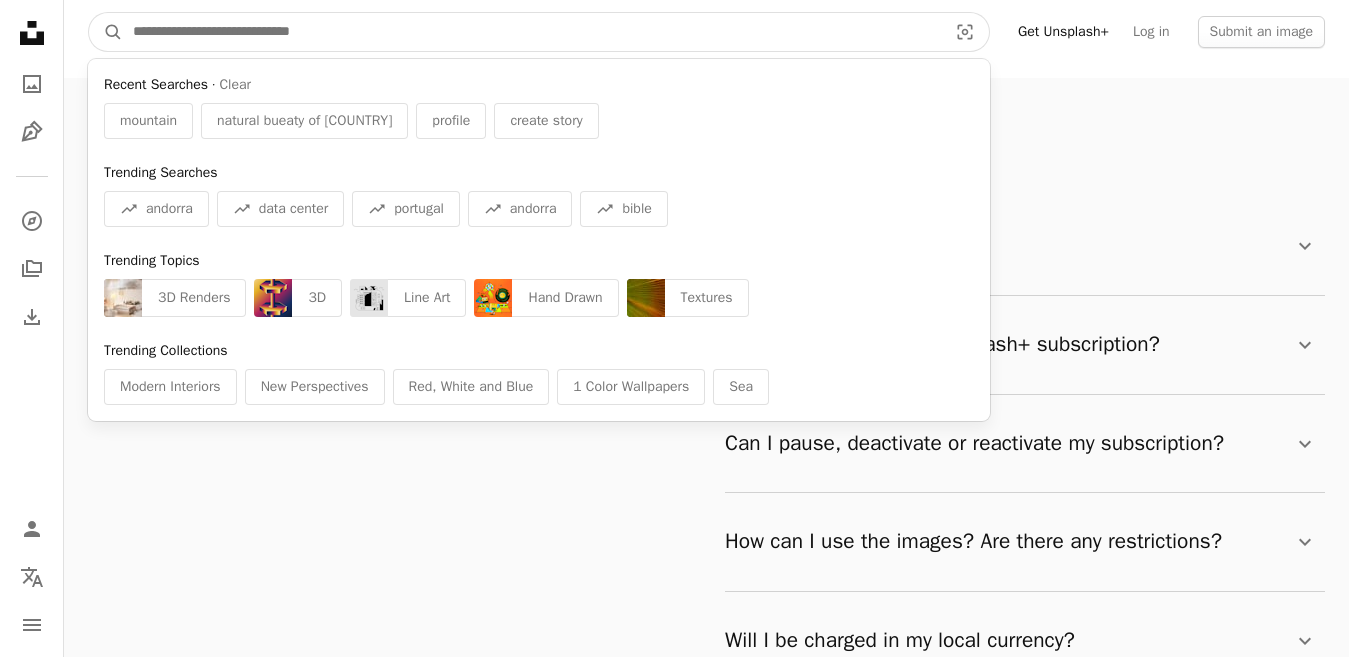 click at bounding box center (532, 32) 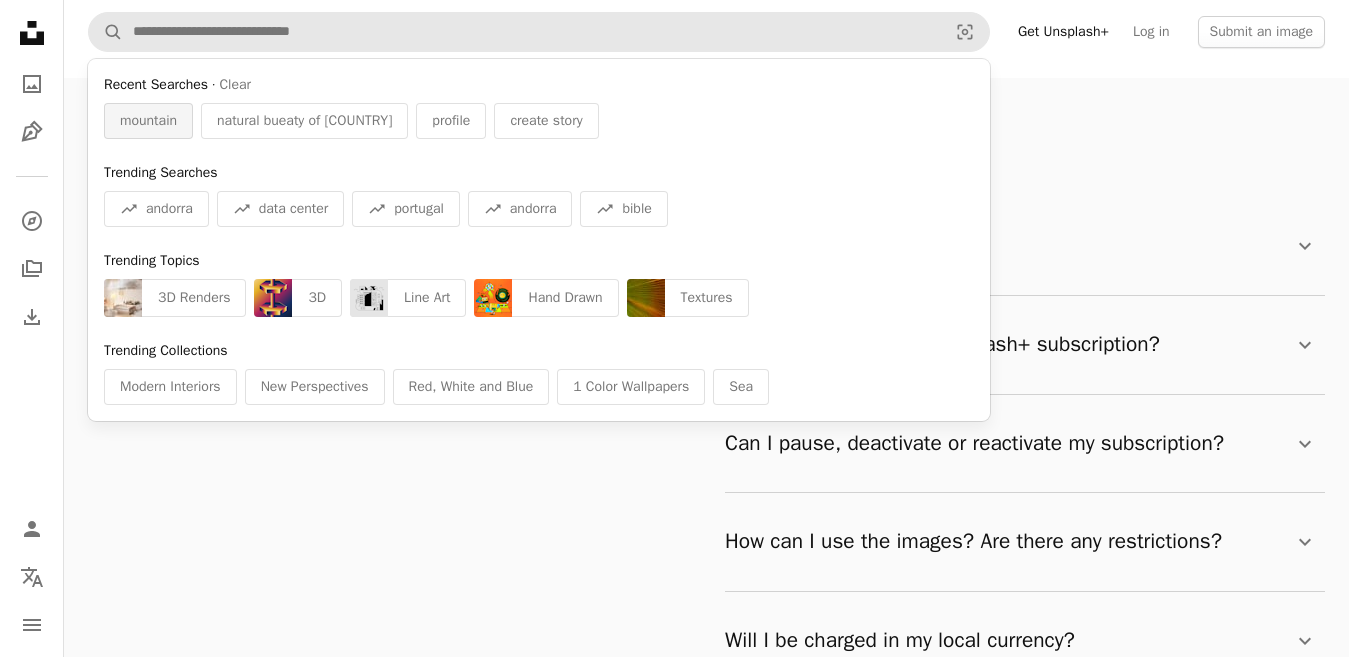 click on "mountain" at bounding box center (148, 121) 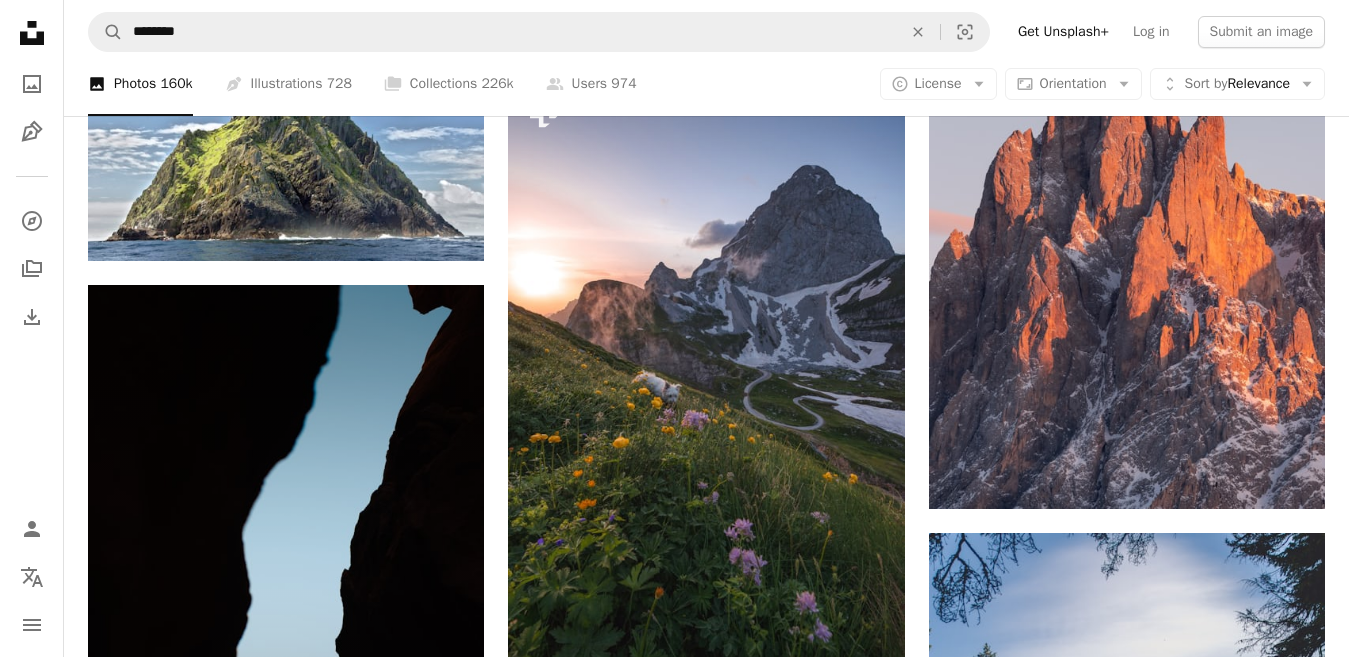 scroll, scrollTop: 1700, scrollLeft: 0, axis: vertical 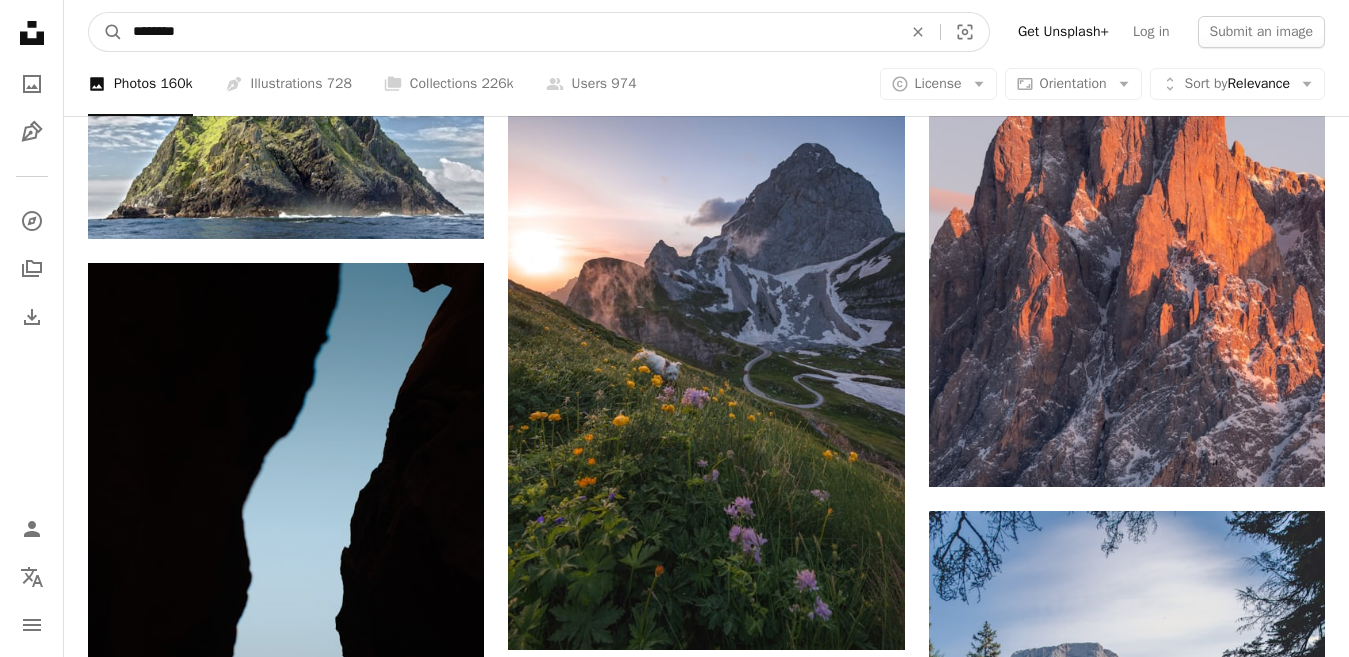 click on "********" at bounding box center (509, 32) 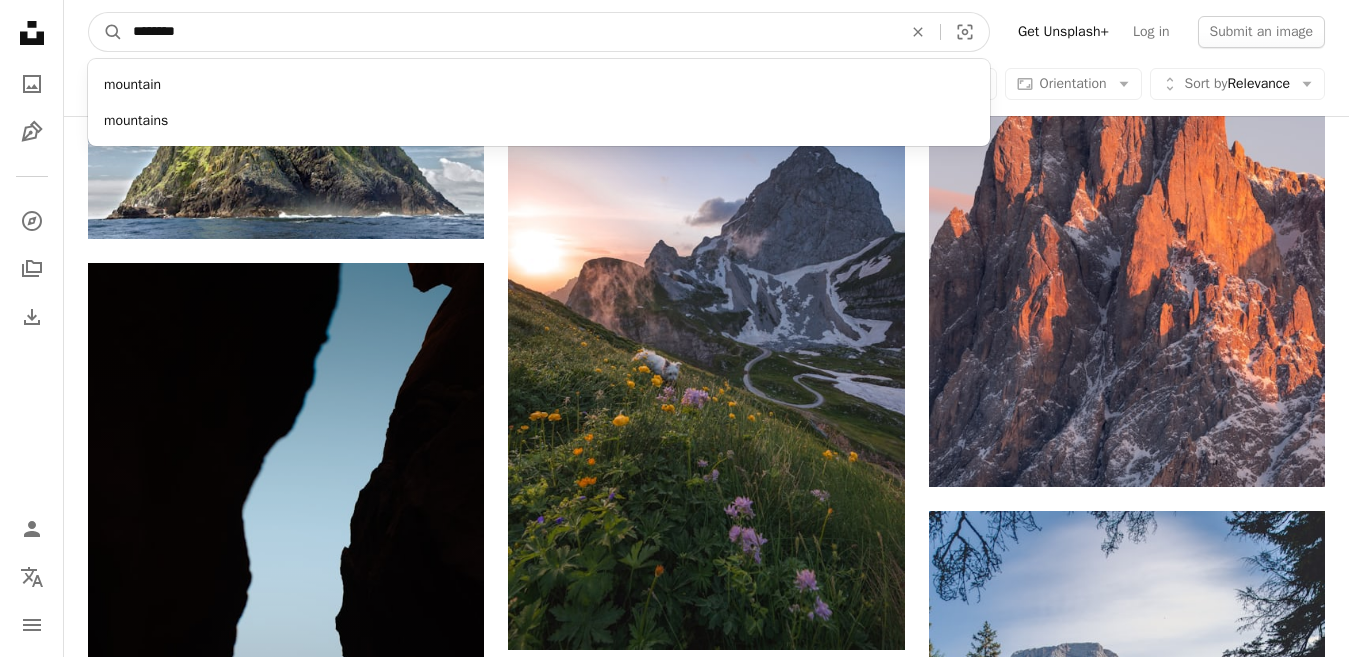 click on "********" at bounding box center (509, 32) 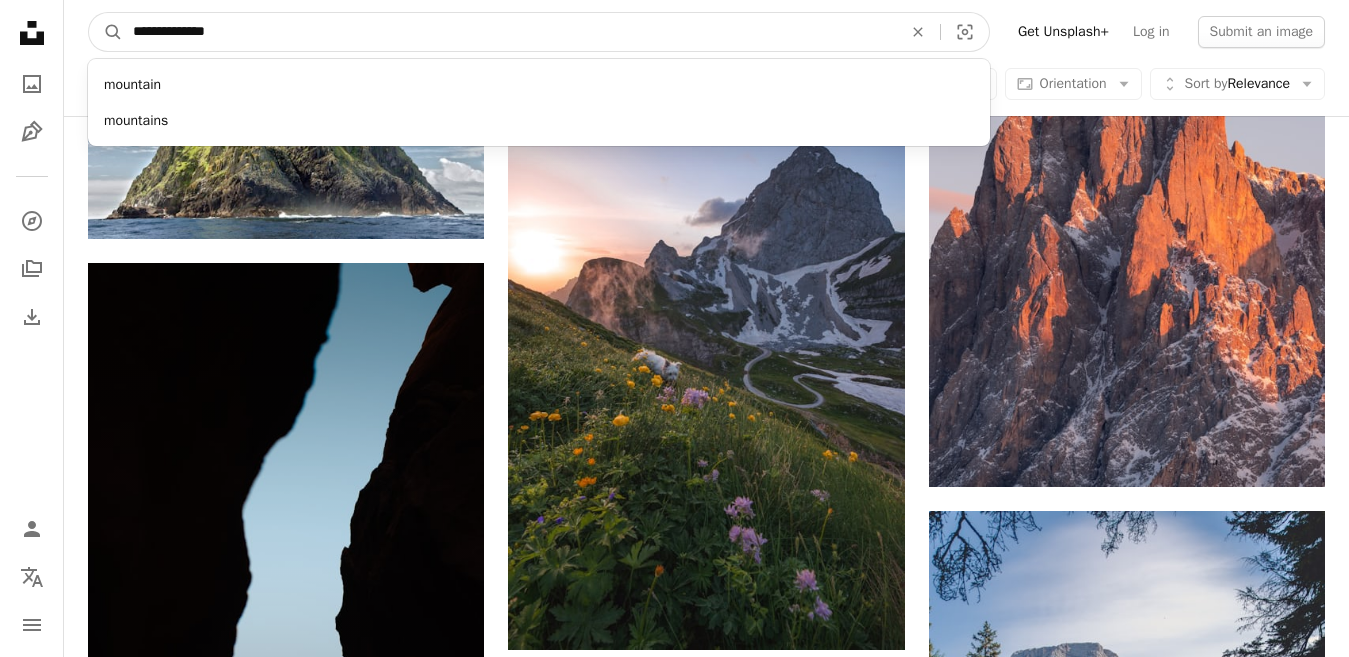 type on "**********" 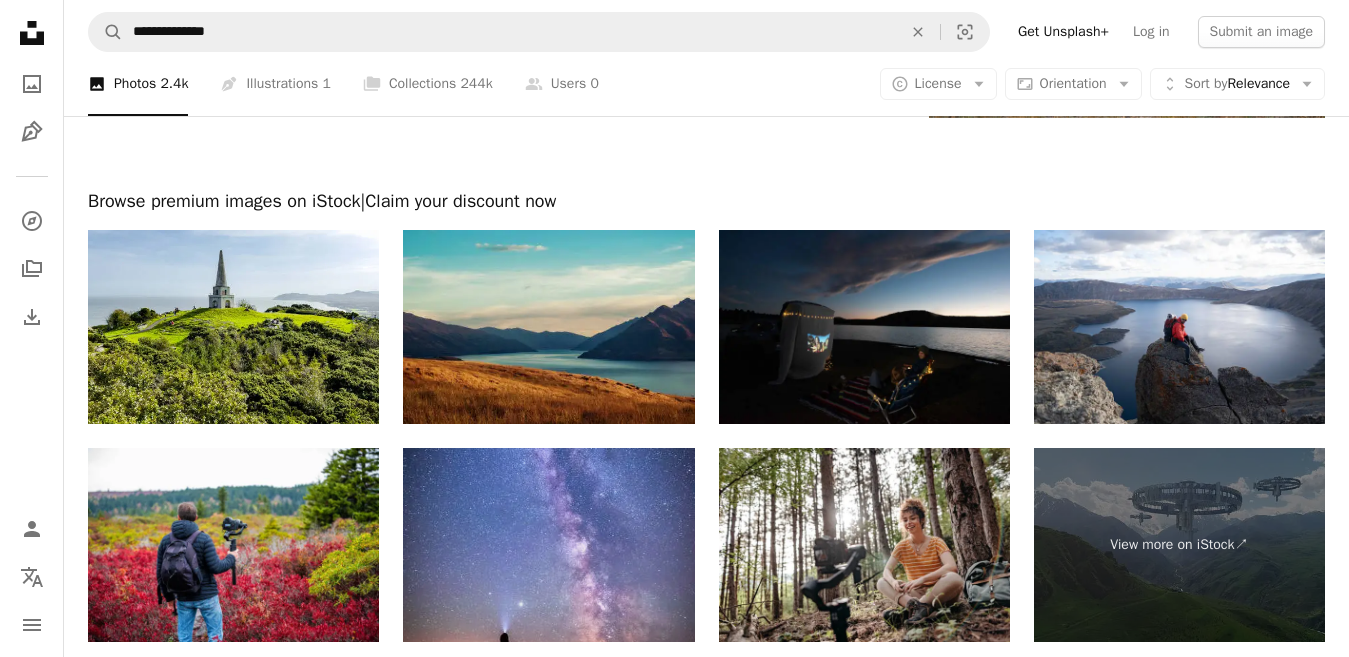 scroll, scrollTop: 3000, scrollLeft: 0, axis: vertical 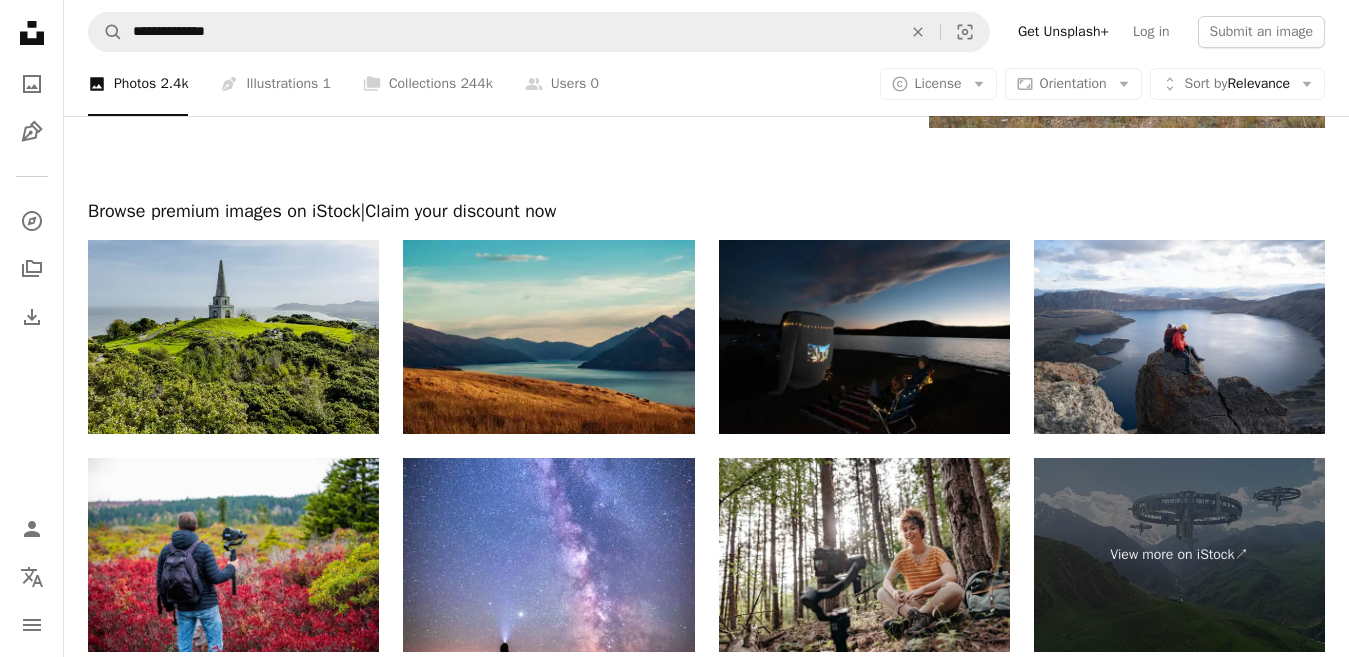 click at bounding box center (233, 337) 